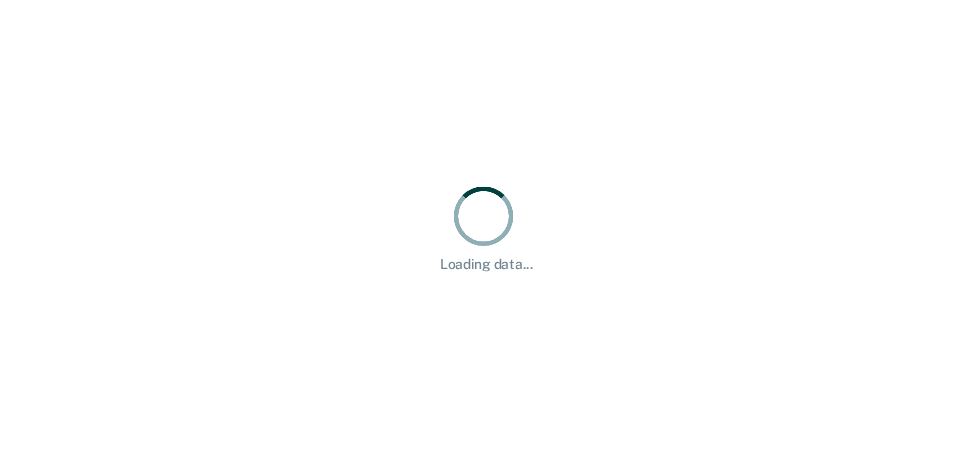 scroll, scrollTop: 0, scrollLeft: 0, axis: both 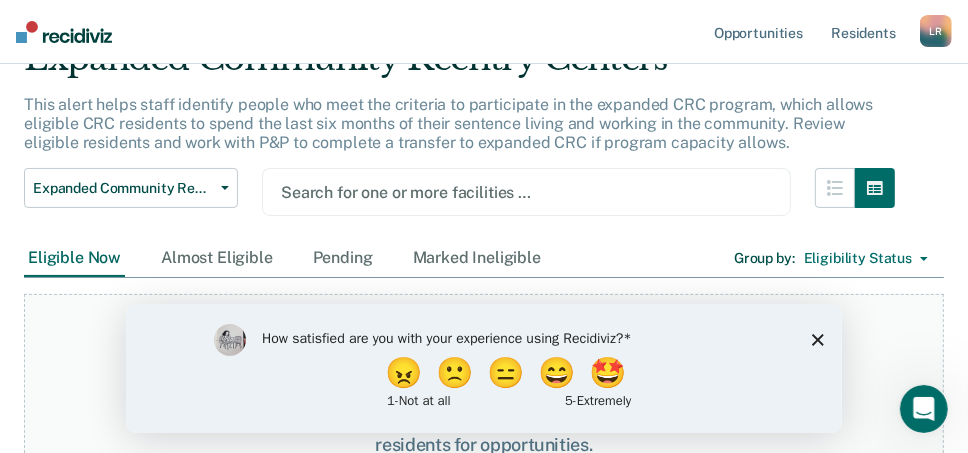 click 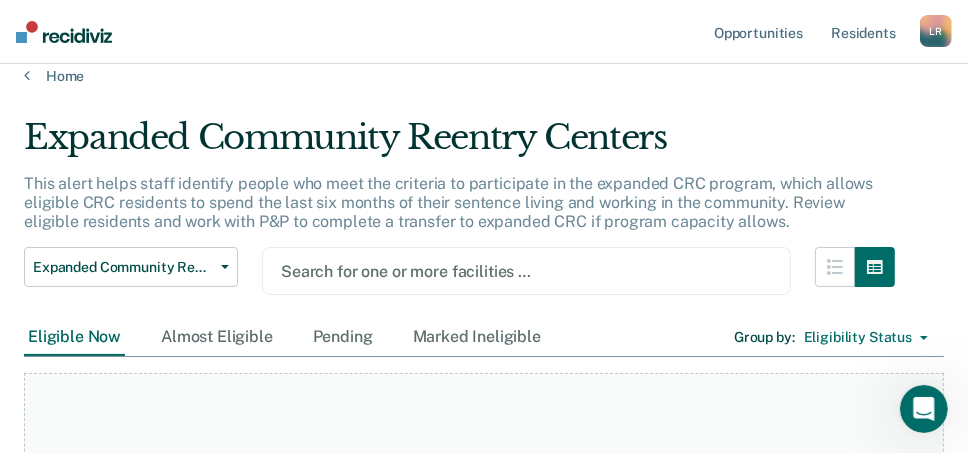 scroll, scrollTop: 0, scrollLeft: 0, axis: both 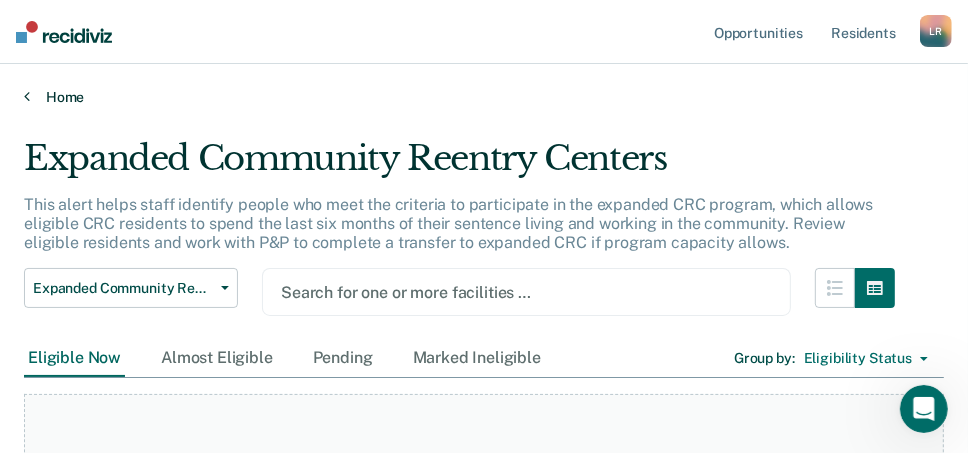 click on "Home" at bounding box center [484, 97] 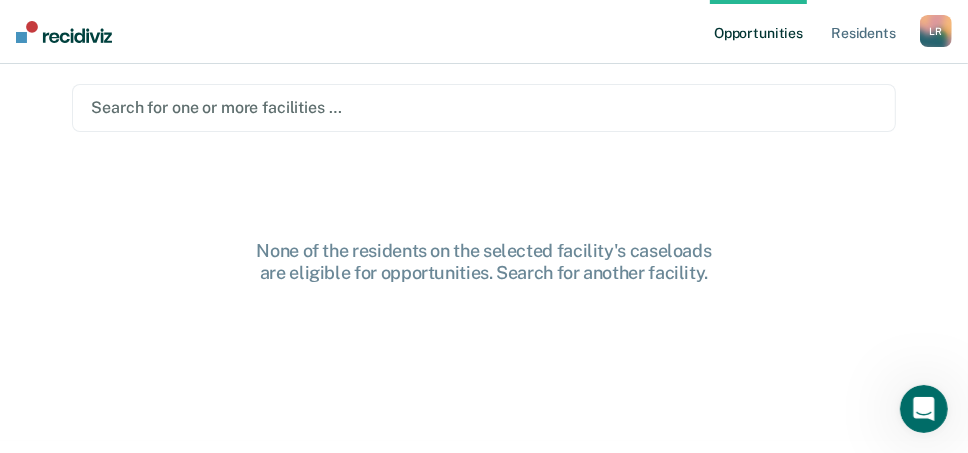 scroll, scrollTop: 0, scrollLeft: 0, axis: both 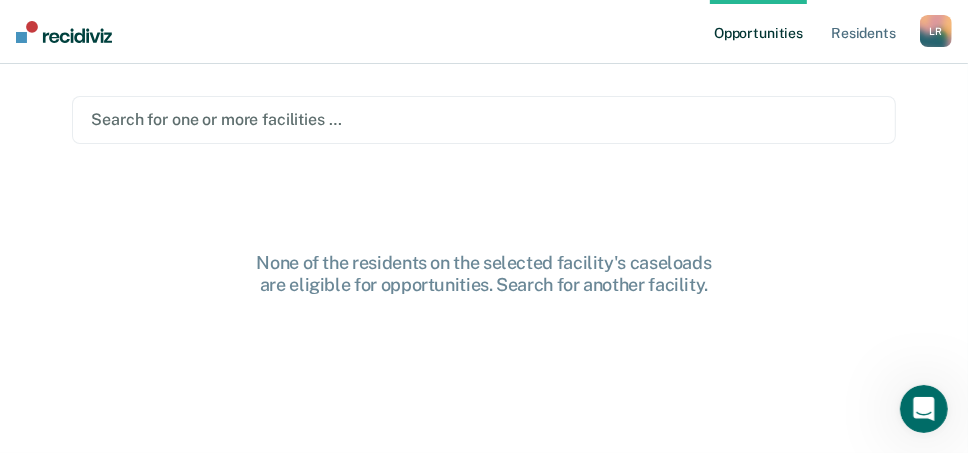 click at bounding box center (64, 32) 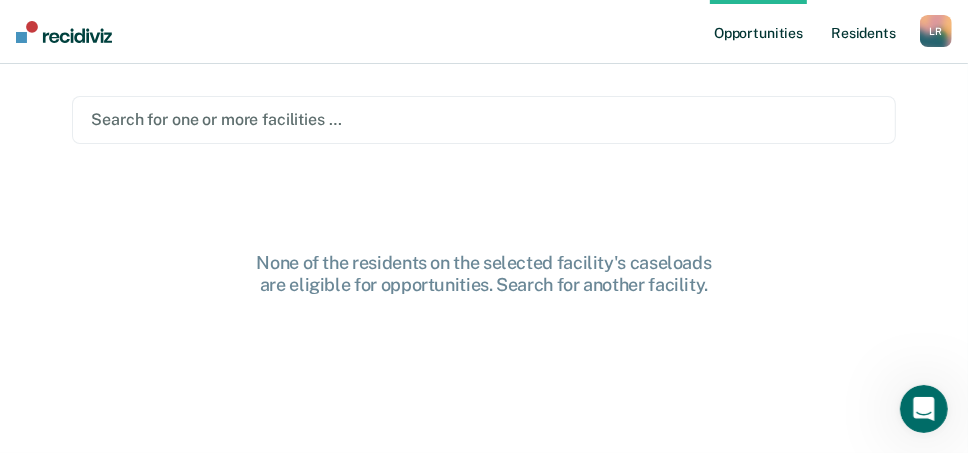 click on "Resident s" at bounding box center [863, 32] 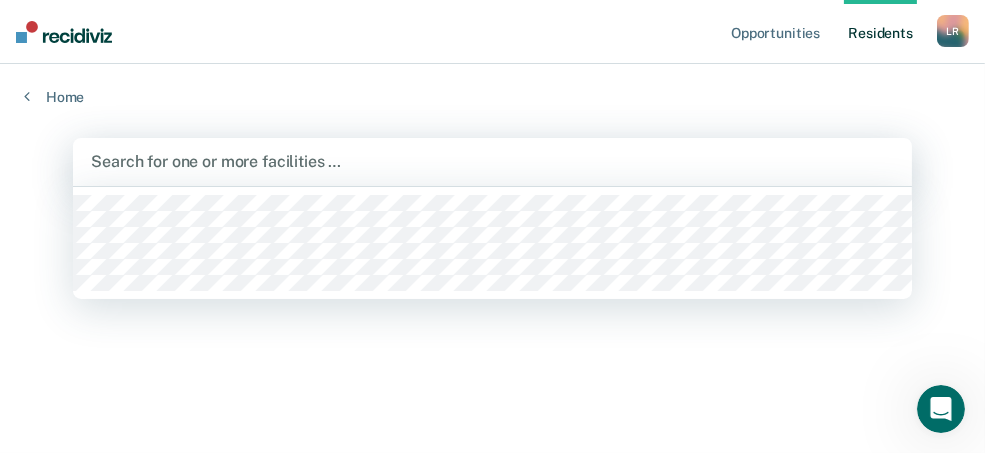 click at bounding box center (492, 161) 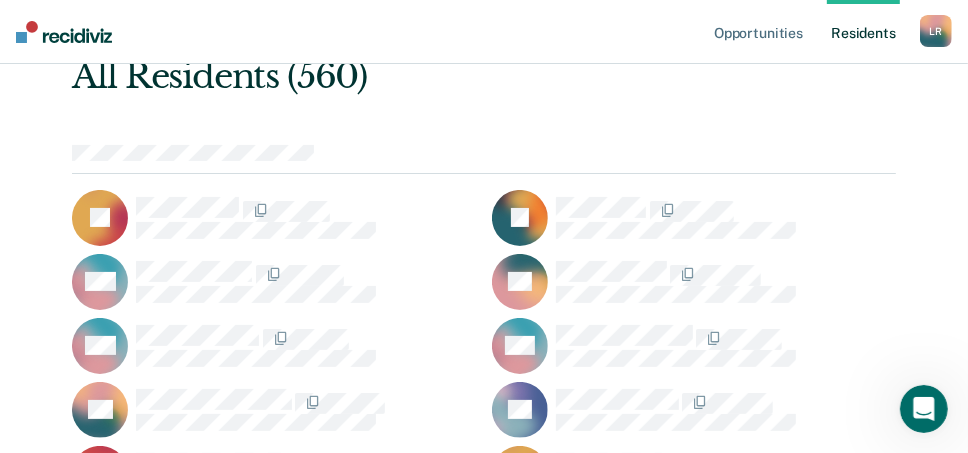 scroll, scrollTop: 100, scrollLeft: 0, axis: vertical 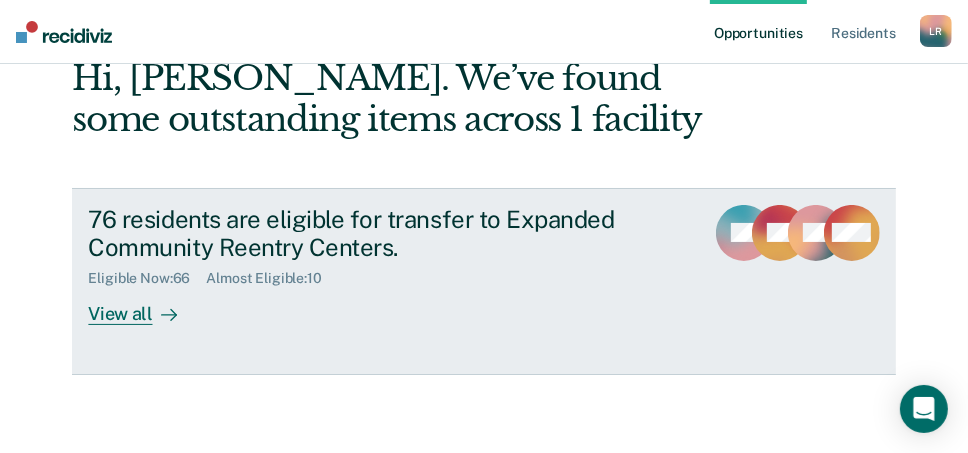 click on "Eligible Now :  66" at bounding box center (147, 278) 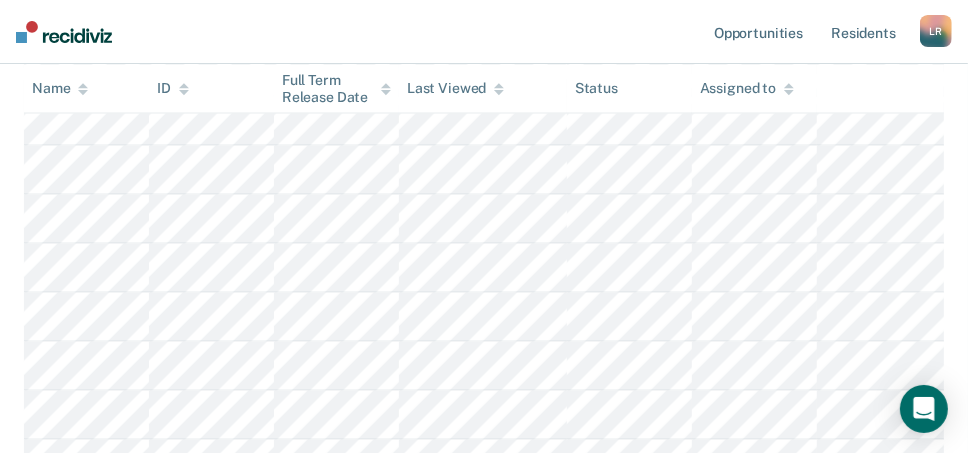 scroll, scrollTop: 1573, scrollLeft: 0, axis: vertical 